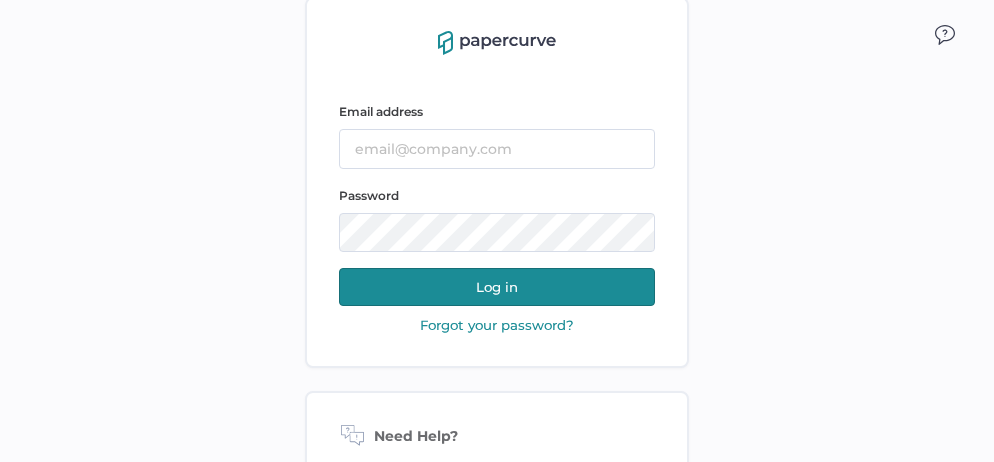 scroll, scrollTop: 0, scrollLeft: 0, axis: both 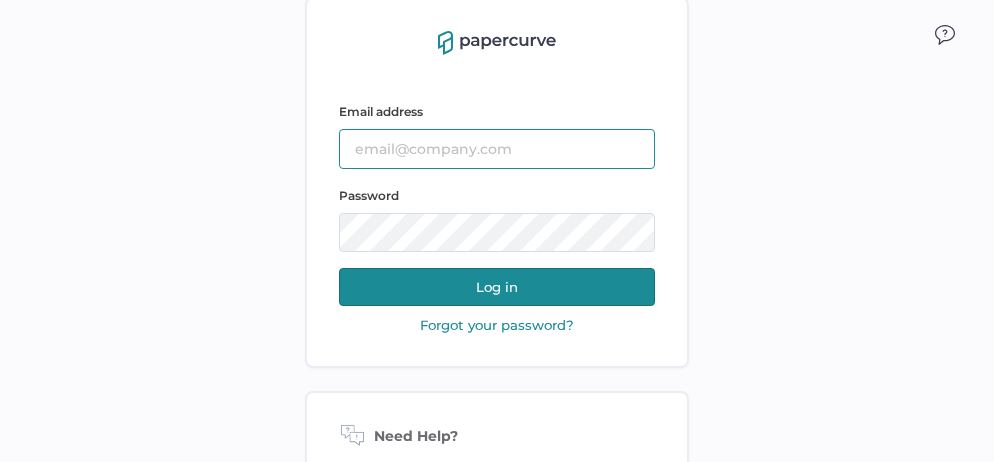 type on "[USERNAME]@[DOMAIN]" 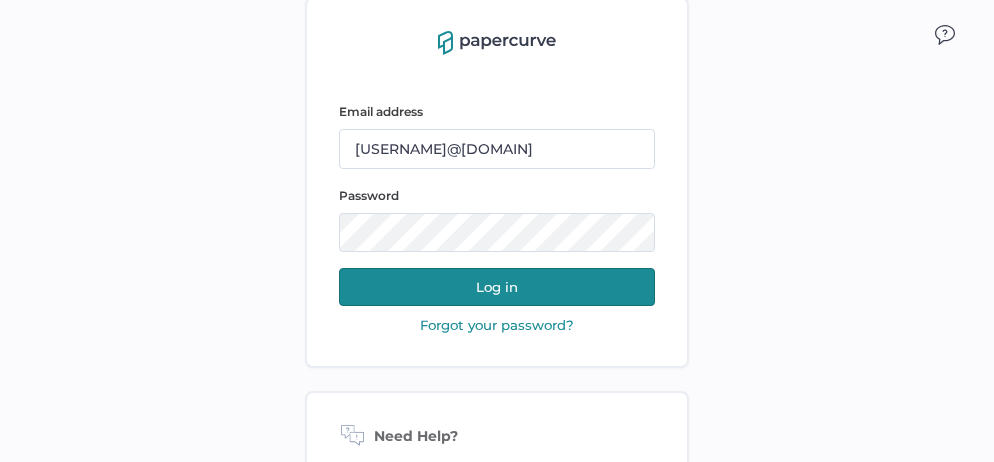 click on "Log in" at bounding box center [497, 287] 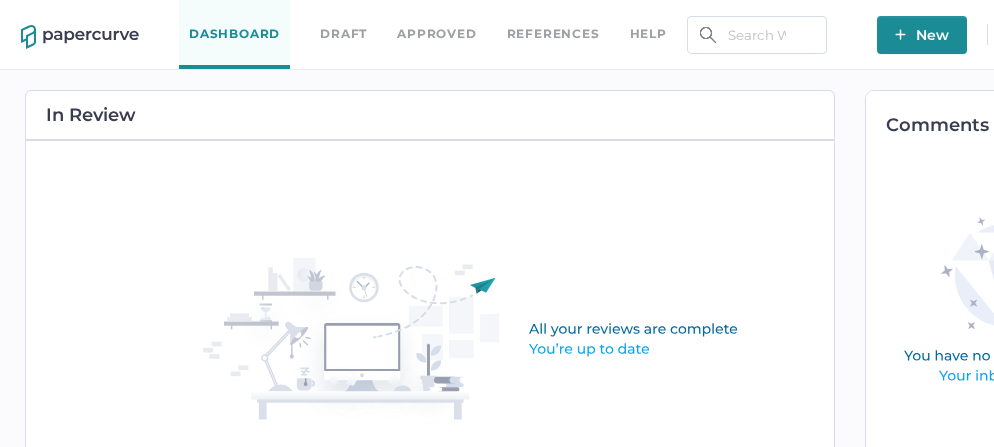 scroll, scrollTop: 0, scrollLeft: 0, axis: both 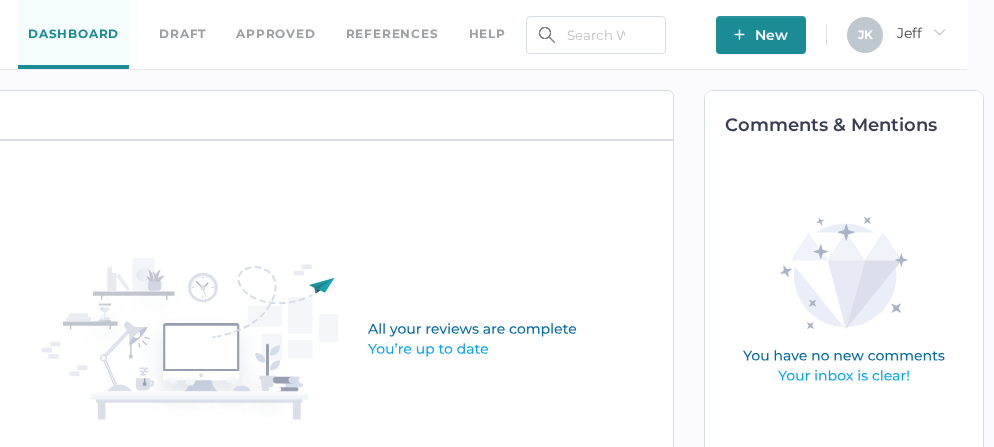 click on "[FIRST] arrow_right" at bounding box center [921, 33] 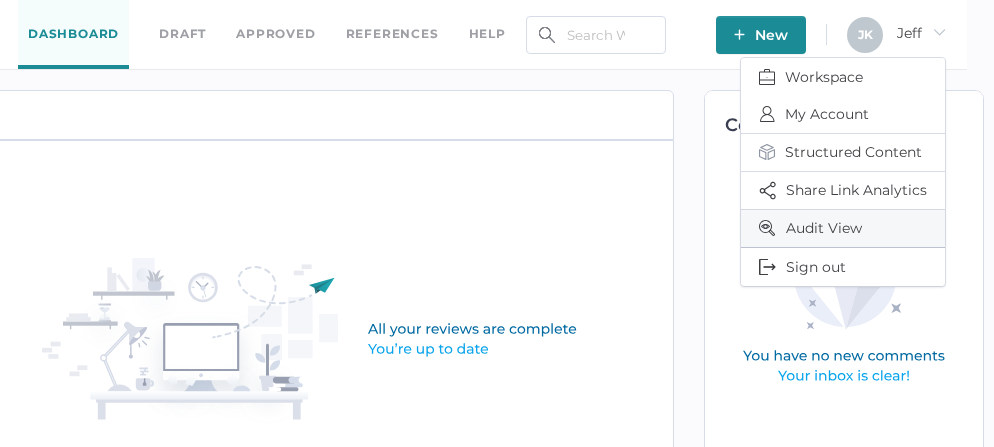 click on "Audit View" at bounding box center [843, 228] 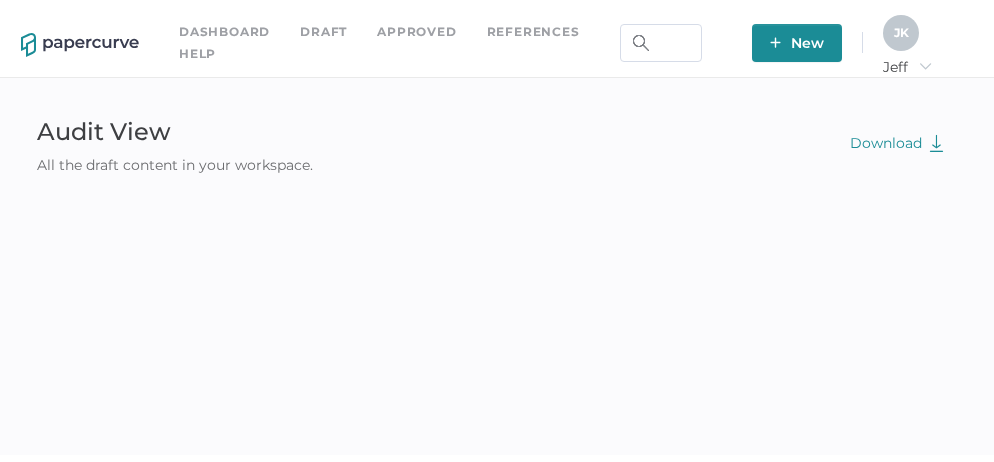 scroll, scrollTop: 0, scrollLeft: 0, axis: both 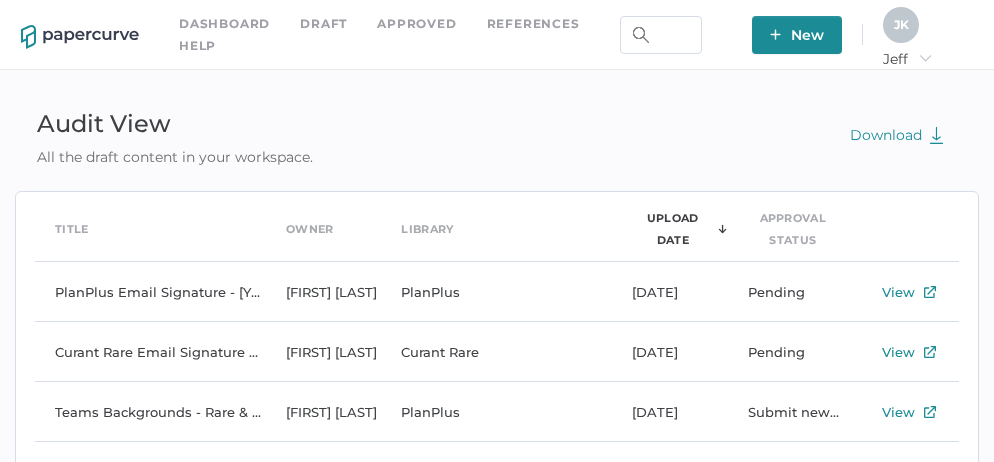 click on "[INITIALS]" at bounding box center [901, 24] 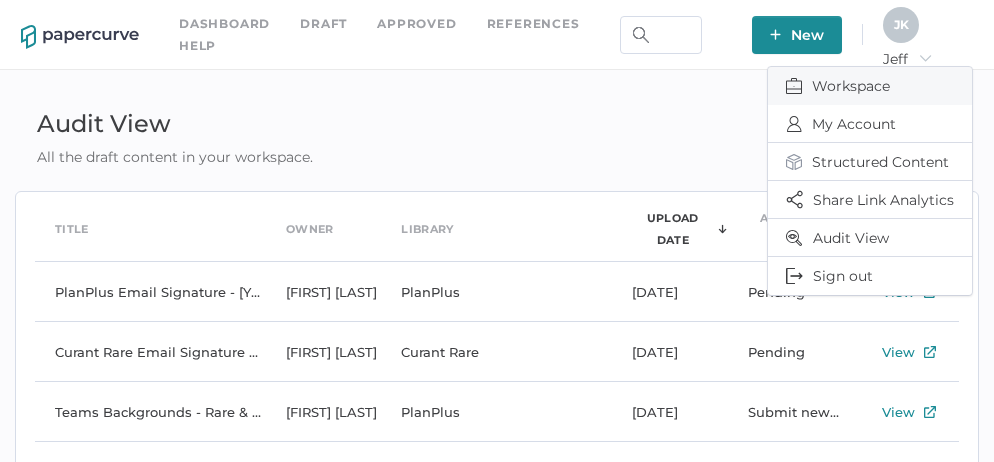 click on "Workspace" at bounding box center [870, 86] 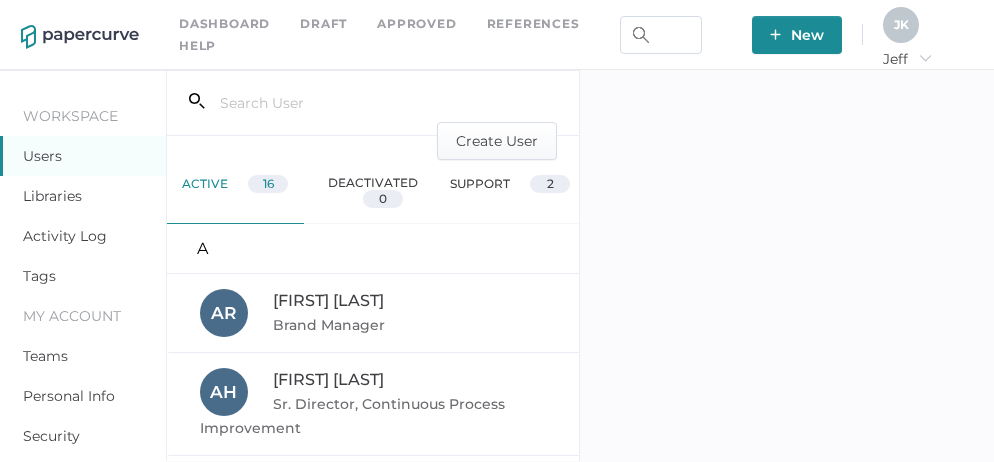 click on "Activity Log" at bounding box center (65, 236) 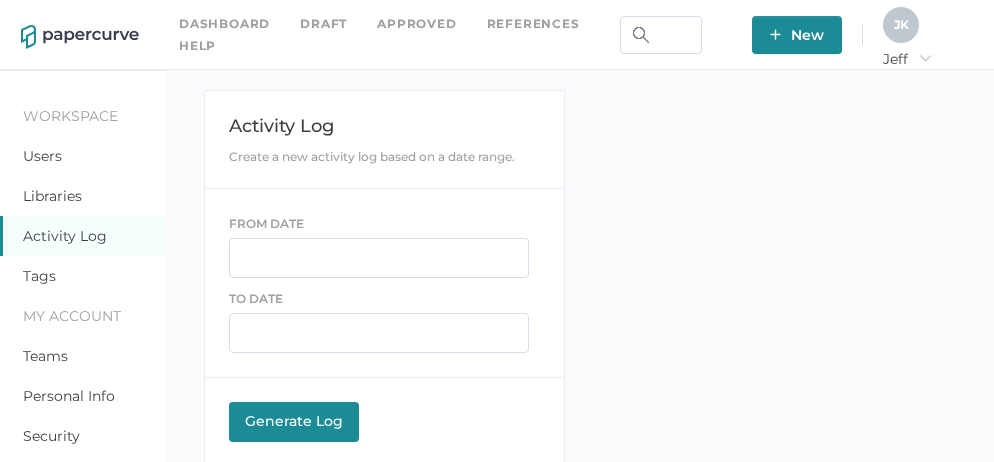 scroll, scrollTop: 0, scrollLeft: 0, axis: both 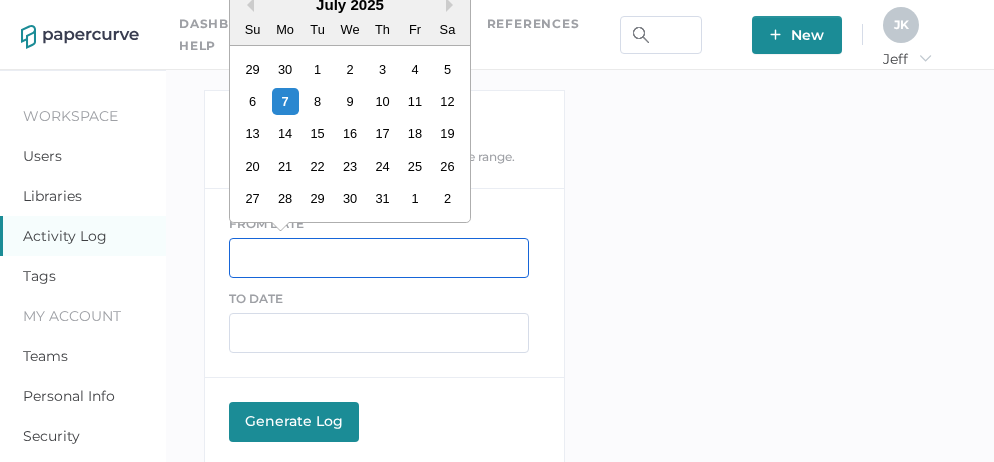 click at bounding box center (379, 258) 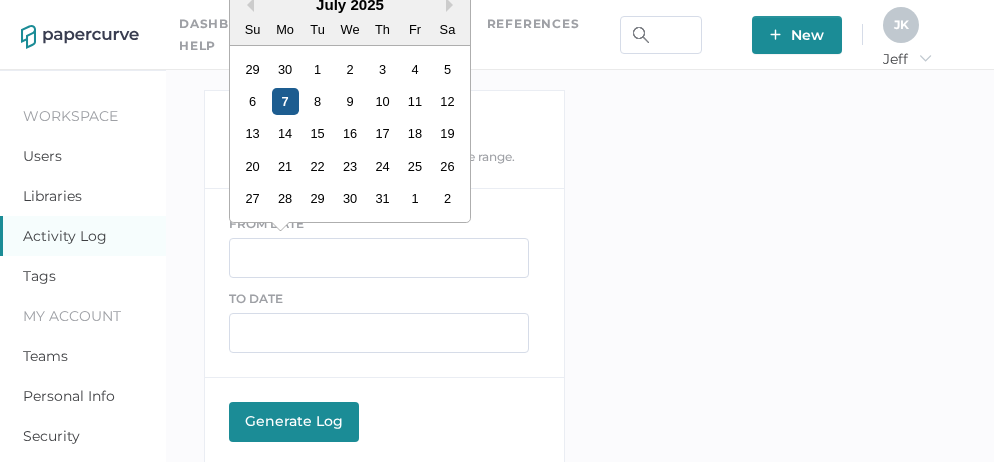 click on "7" at bounding box center [284, 101] 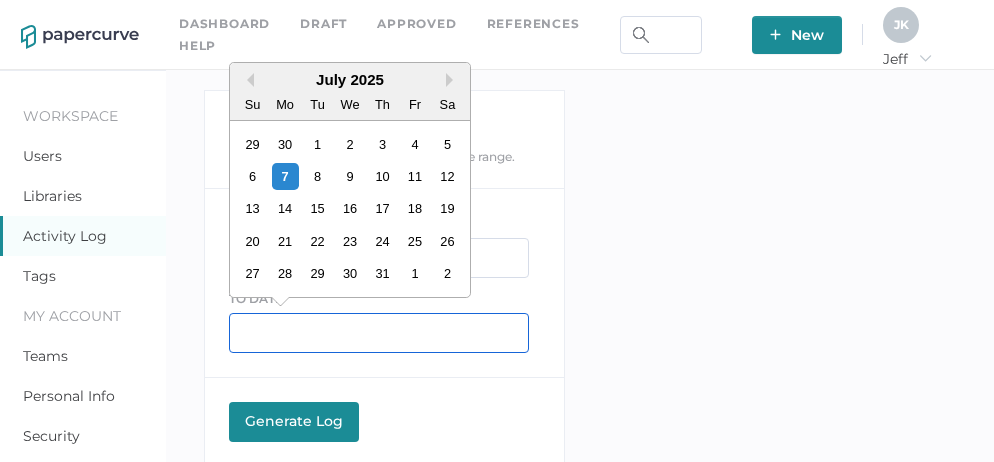 click at bounding box center (379, 333) 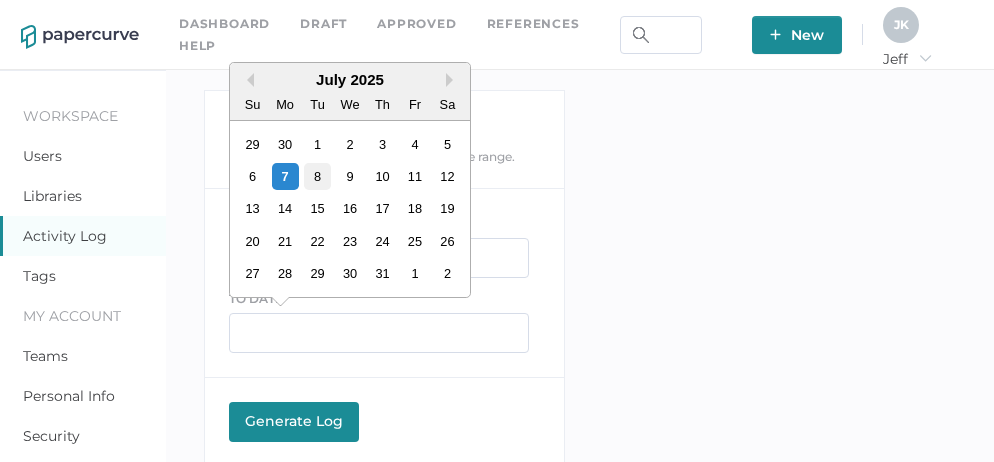 click on "8" at bounding box center (317, 176) 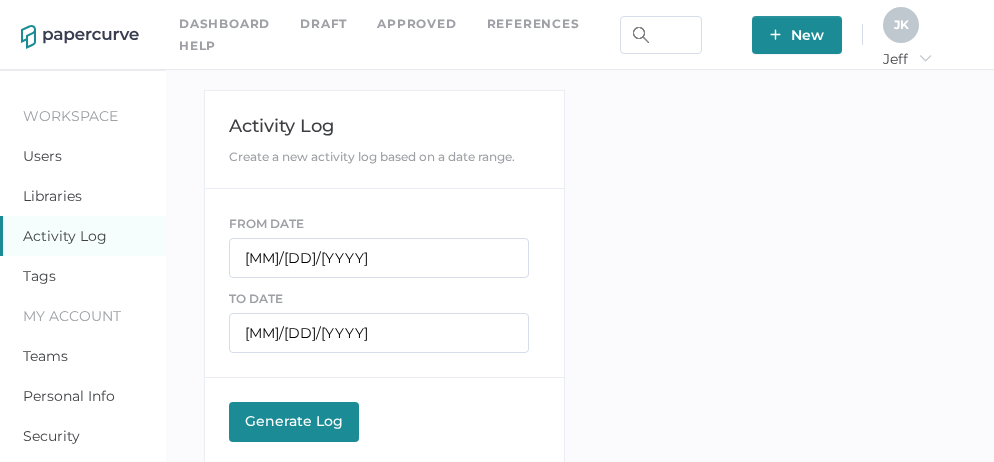 click on "Generate Log Processing" at bounding box center [294, 422] 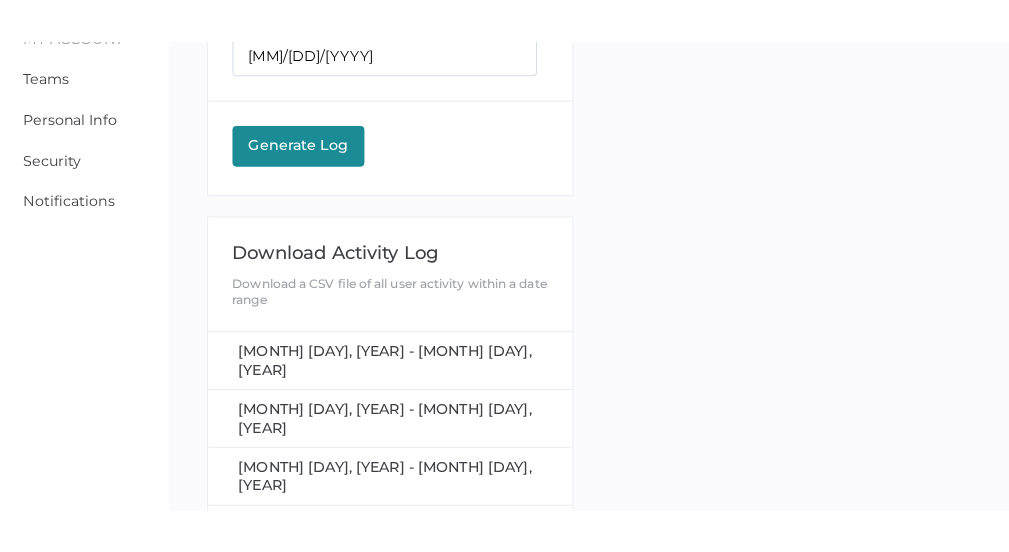 scroll, scrollTop: 327, scrollLeft: 0, axis: vertical 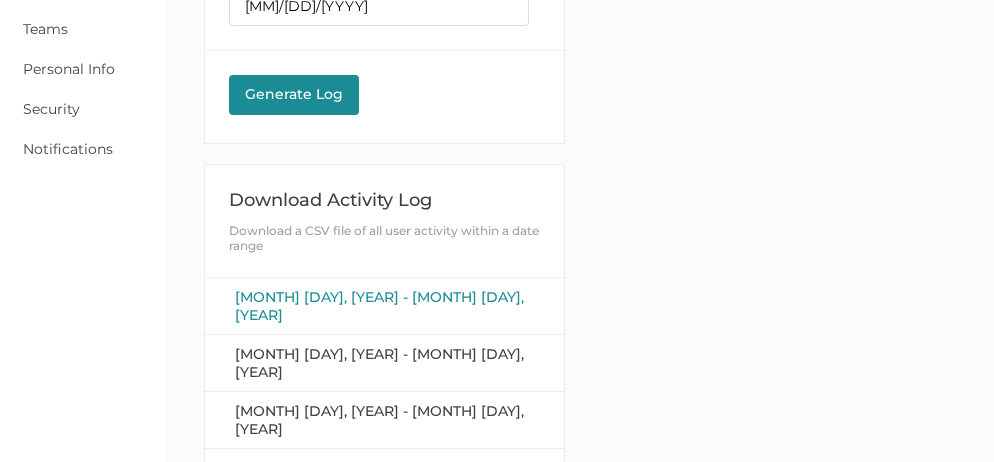 click on "July 7, 2025 - July 8, 2025" at bounding box center [379, 306] 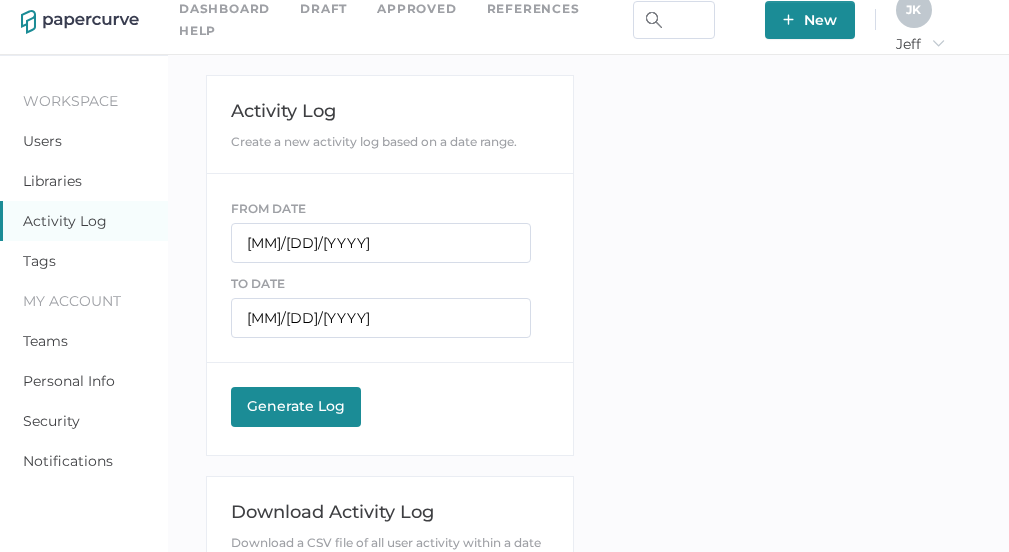 scroll, scrollTop: 0, scrollLeft: 0, axis: both 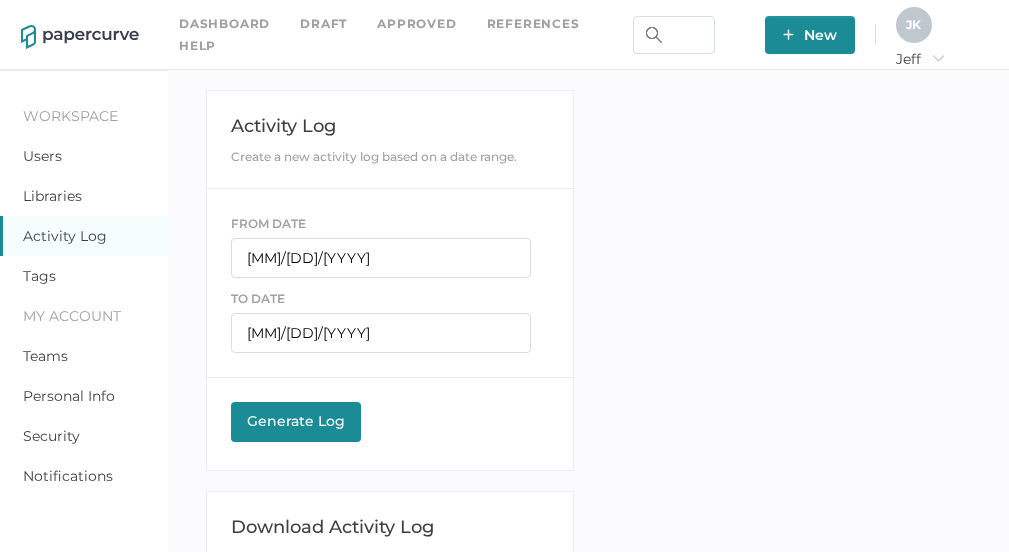 click on "Users" at bounding box center [42, 156] 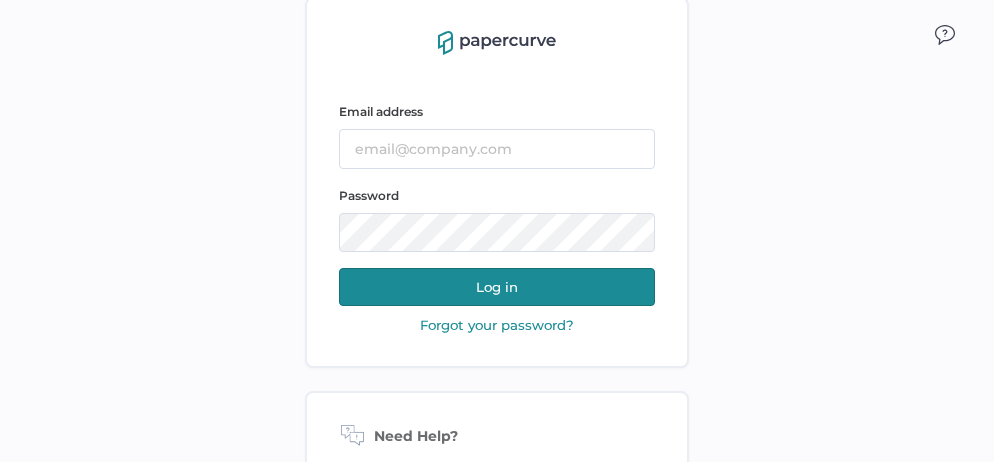scroll, scrollTop: 0, scrollLeft: 0, axis: both 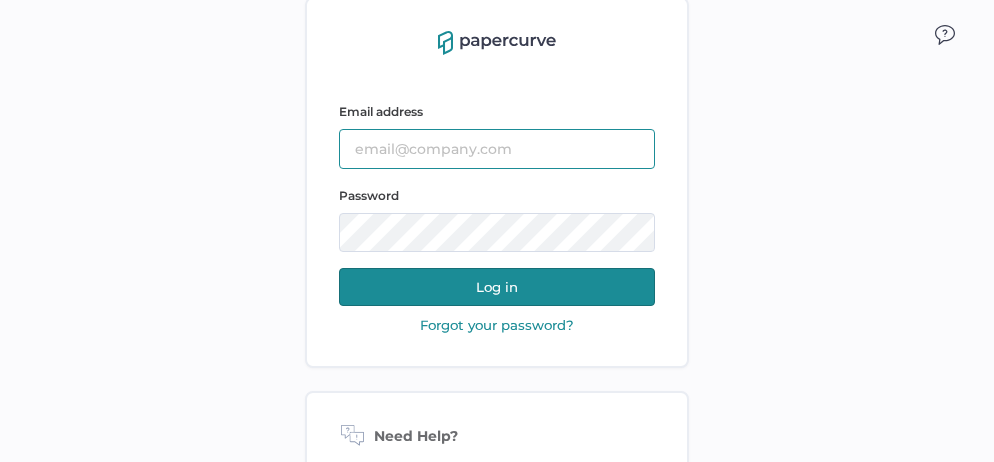 type on "[USERNAME]@[DOMAIN]" 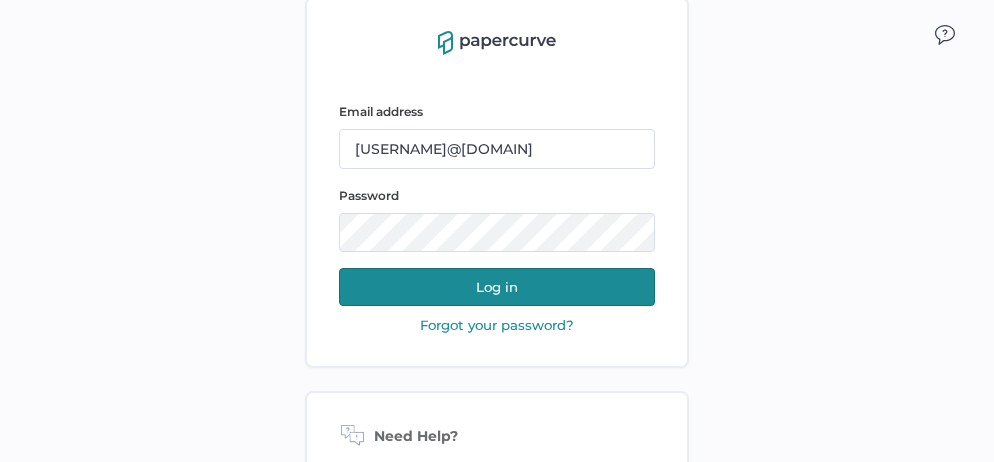 click on "Log in" at bounding box center (497, 287) 